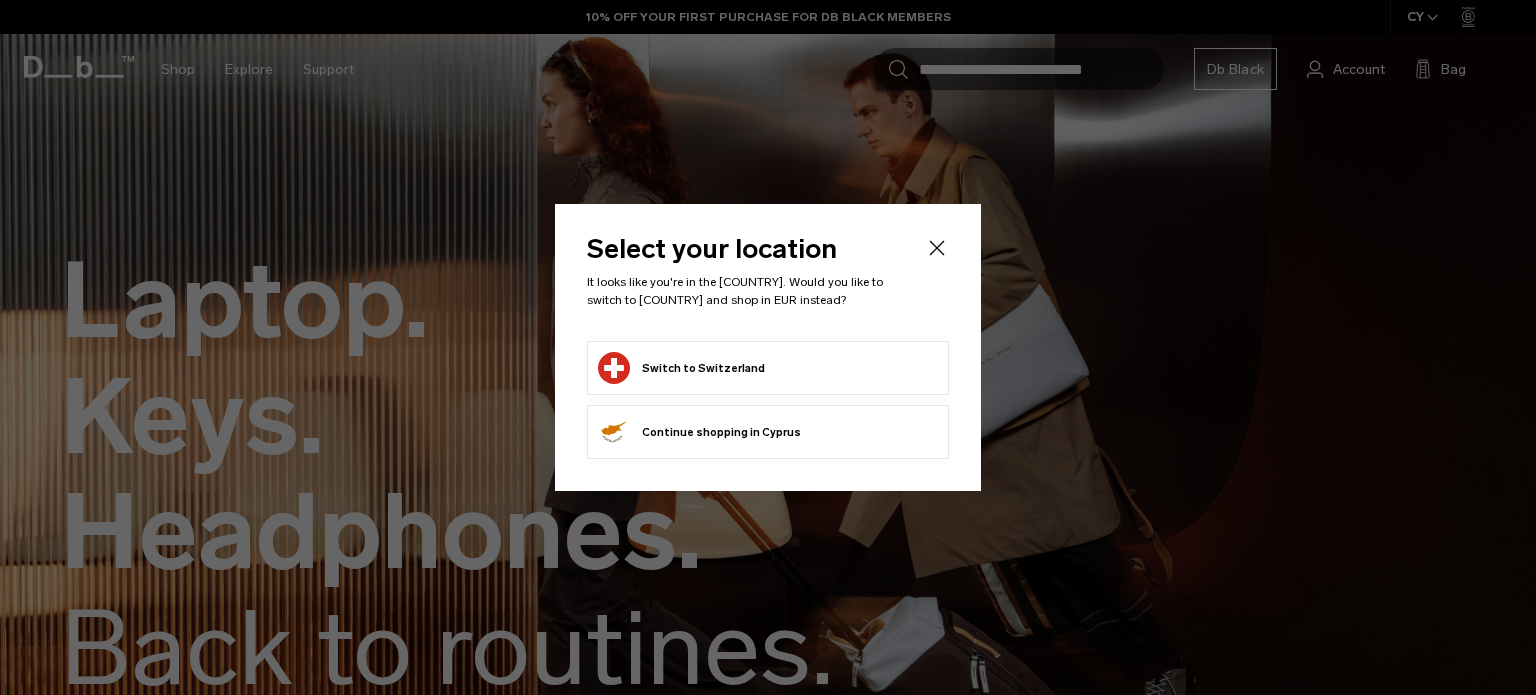 scroll, scrollTop: 0, scrollLeft: 0, axis: both 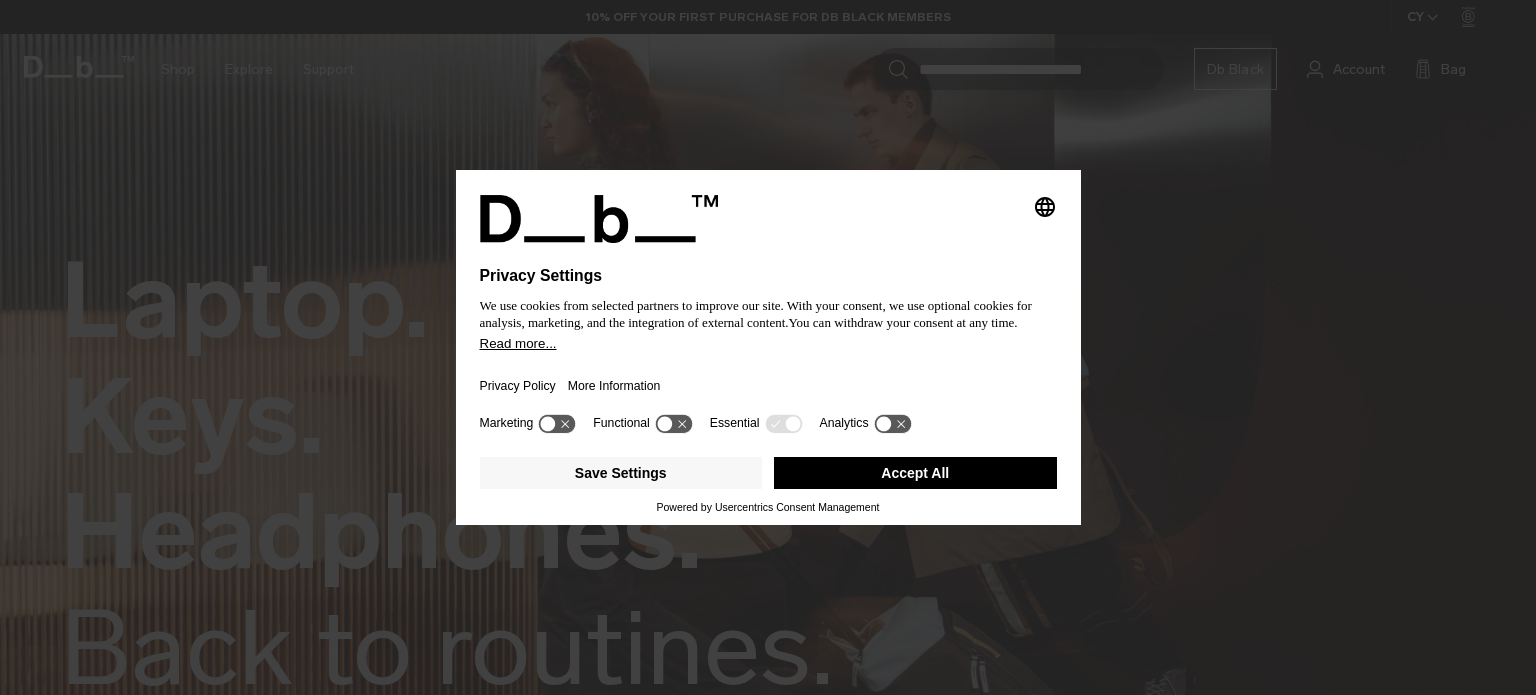 click on "Accept All" at bounding box center (915, 473) 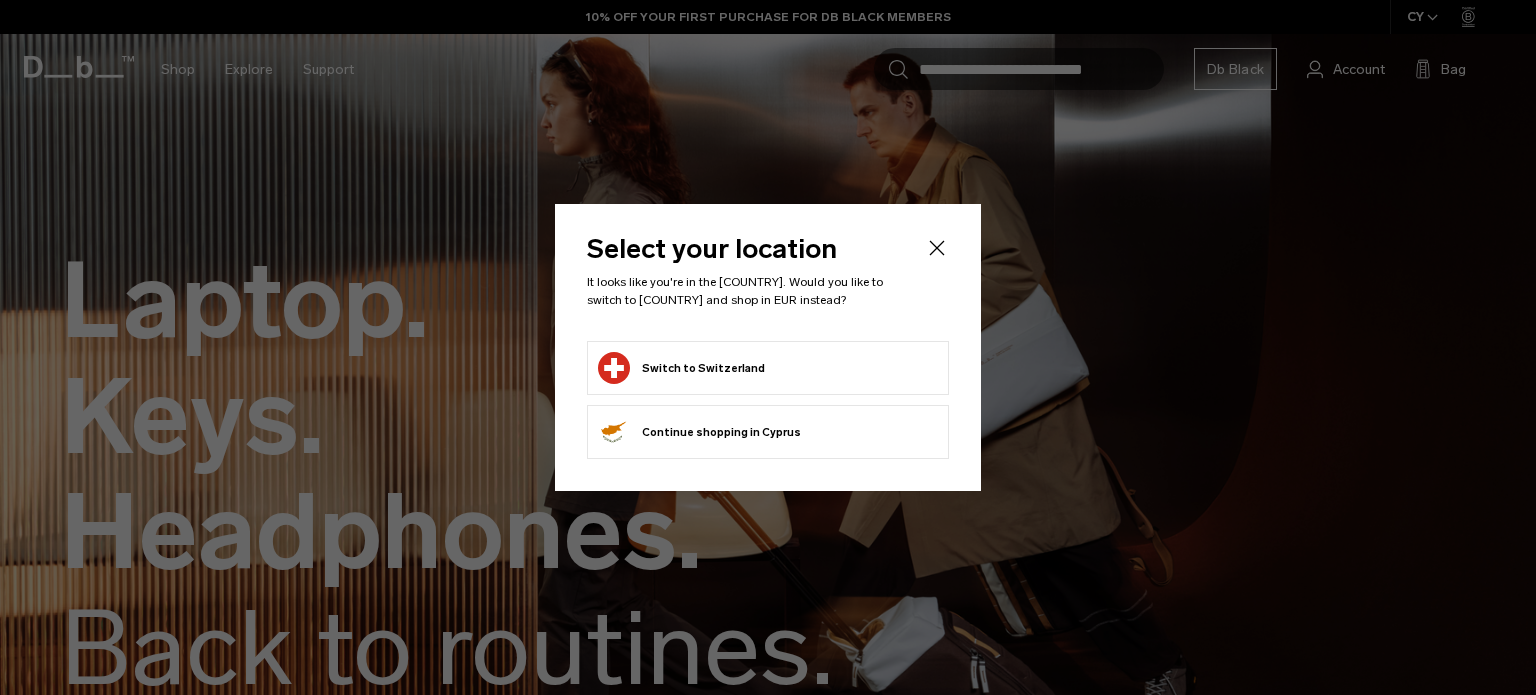 scroll, scrollTop: 0, scrollLeft: 0, axis: both 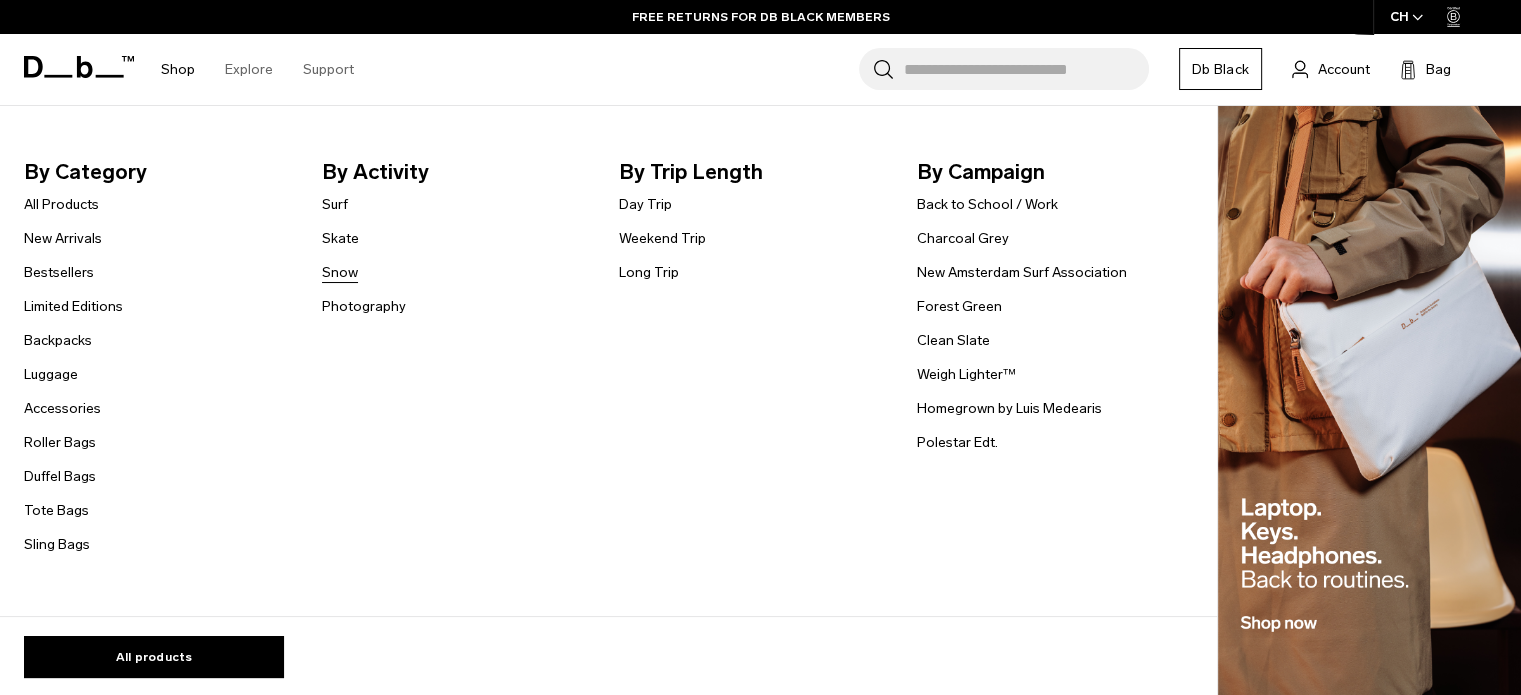 click on "Snow" at bounding box center (340, 272) 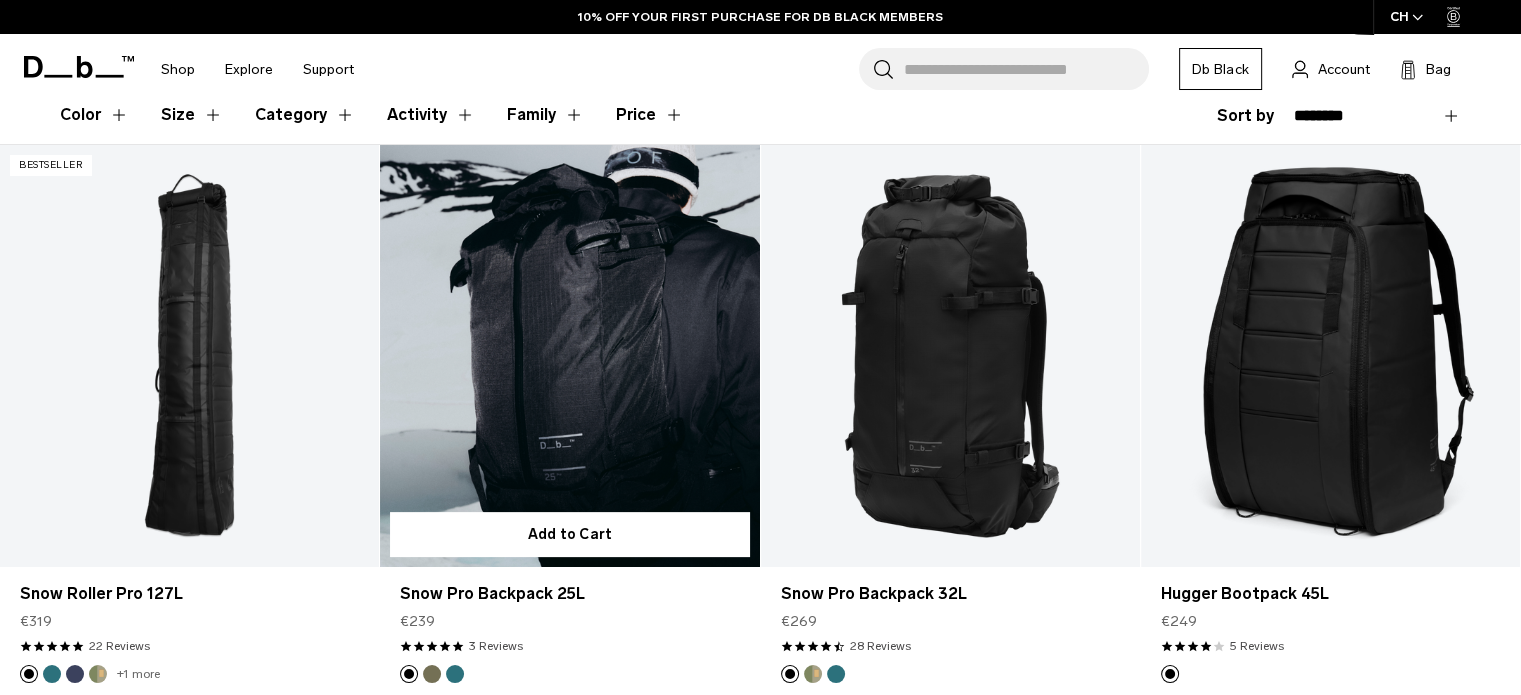 scroll, scrollTop: 368, scrollLeft: 0, axis: vertical 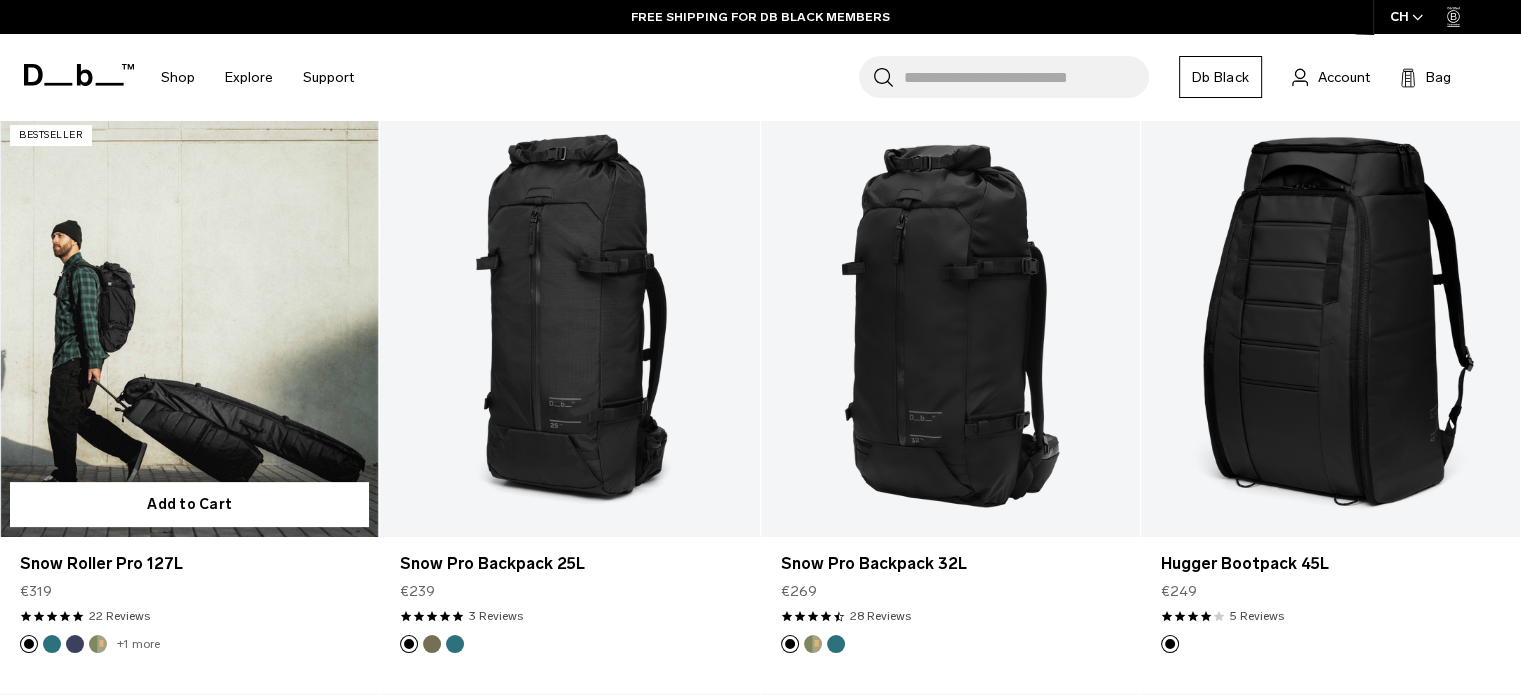 click at bounding box center [189, 325] 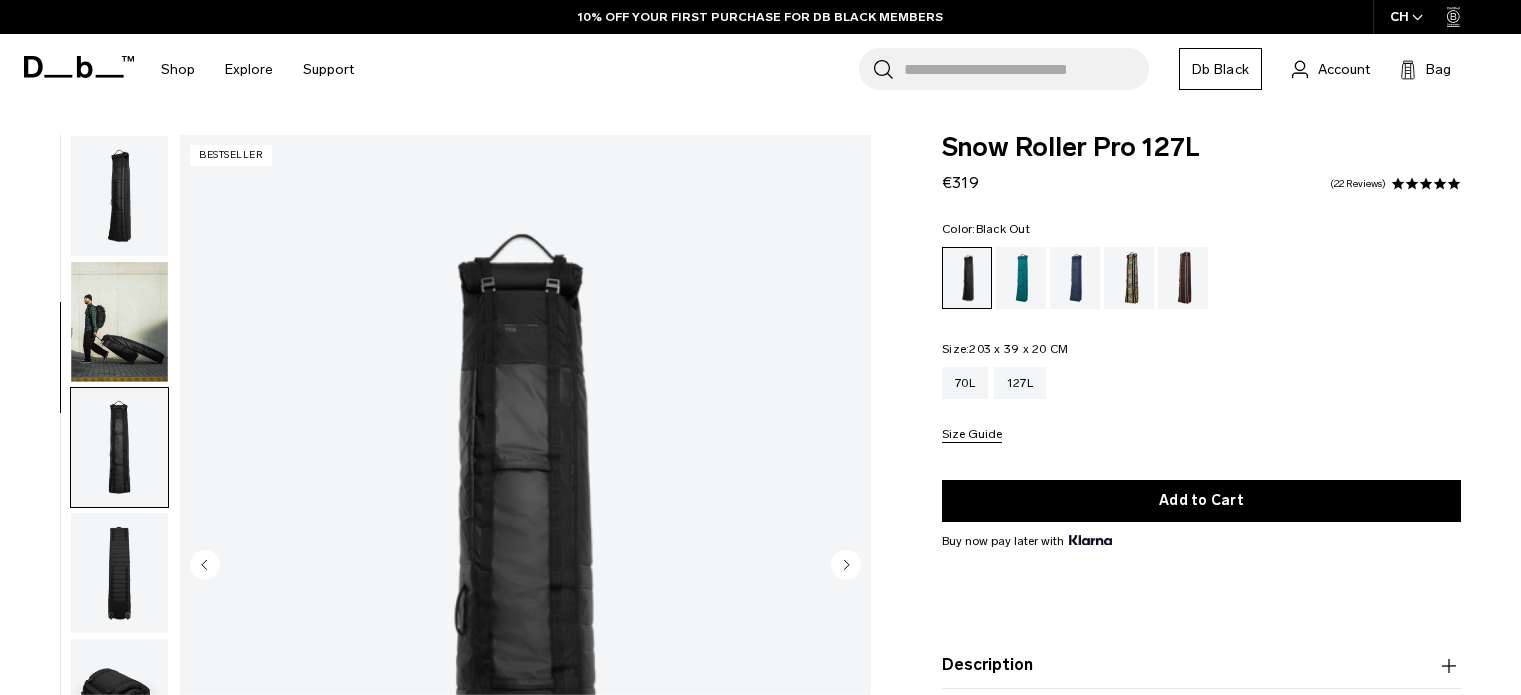 scroll, scrollTop: 168, scrollLeft: 0, axis: vertical 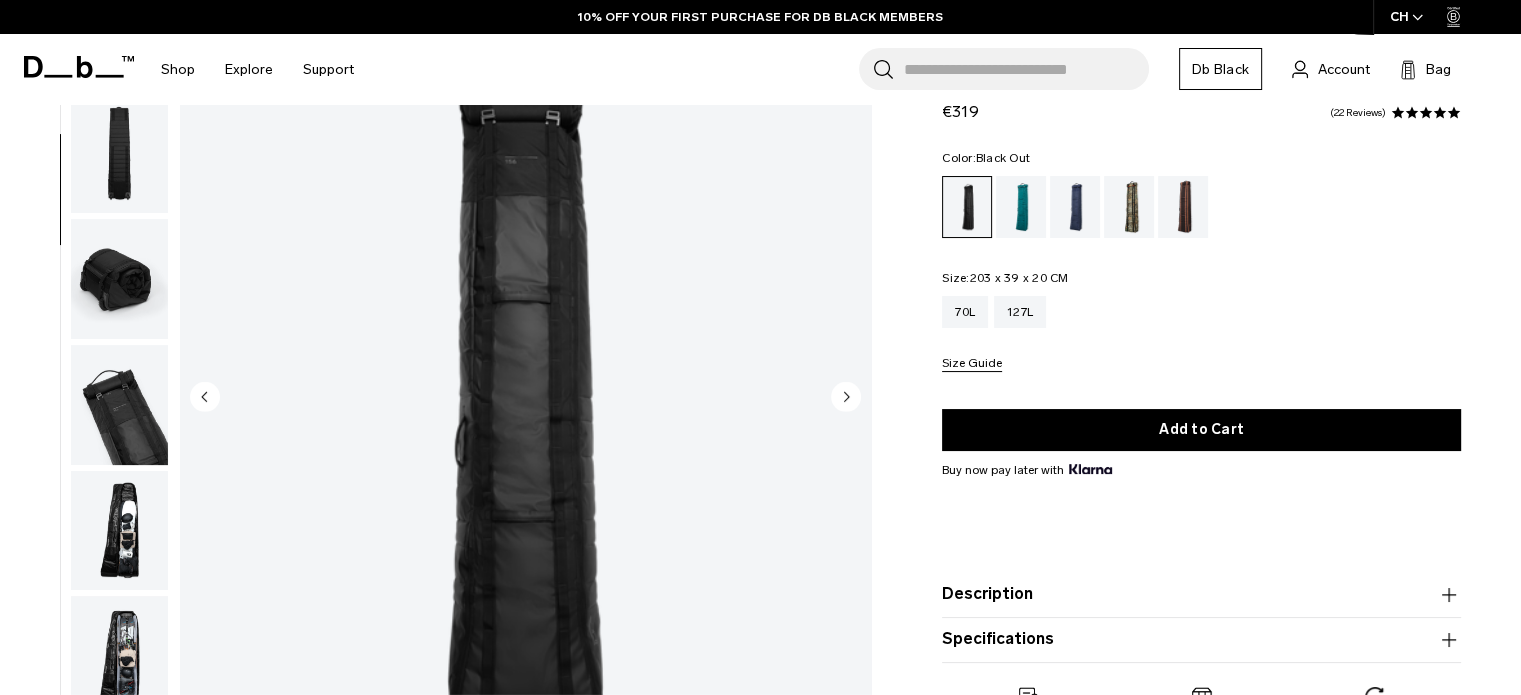 click at bounding box center [119, 405] 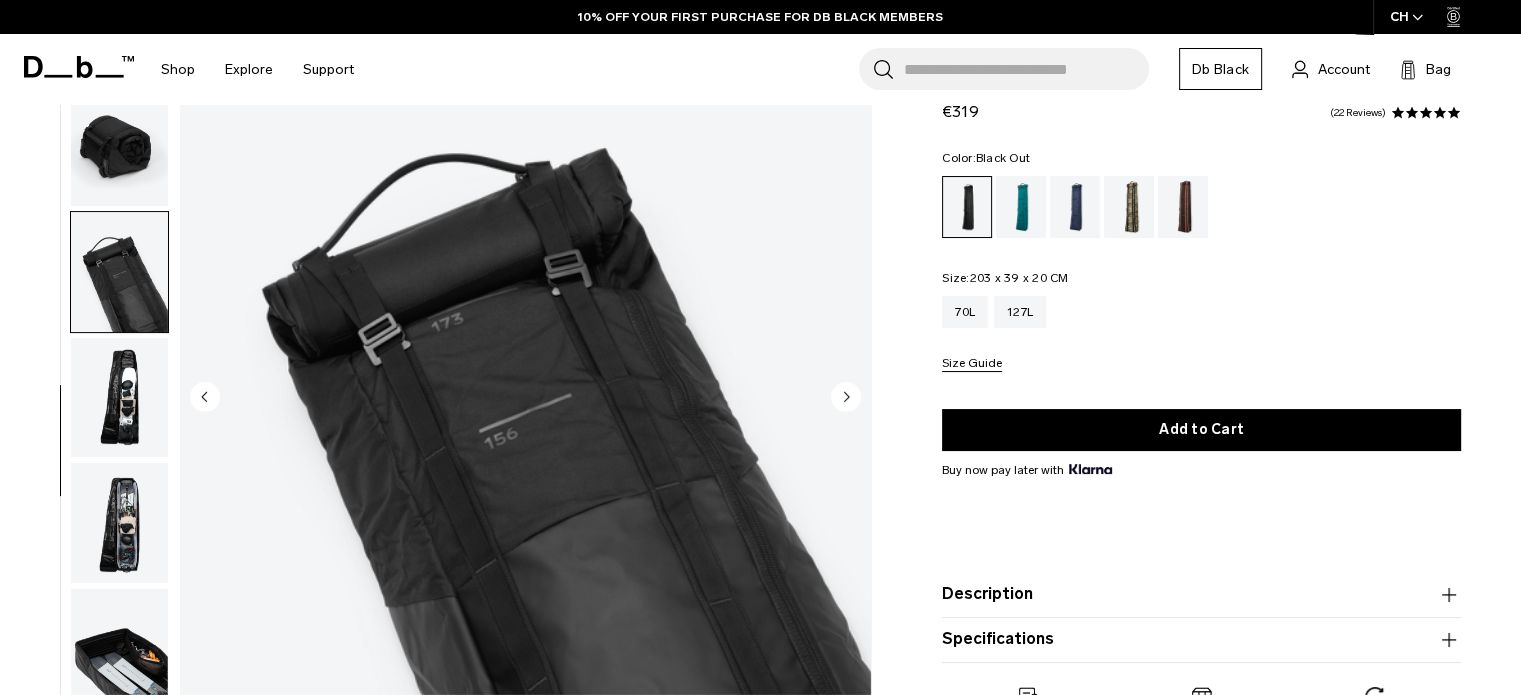 scroll, scrollTop: 392, scrollLeft: 0, axis: vertical 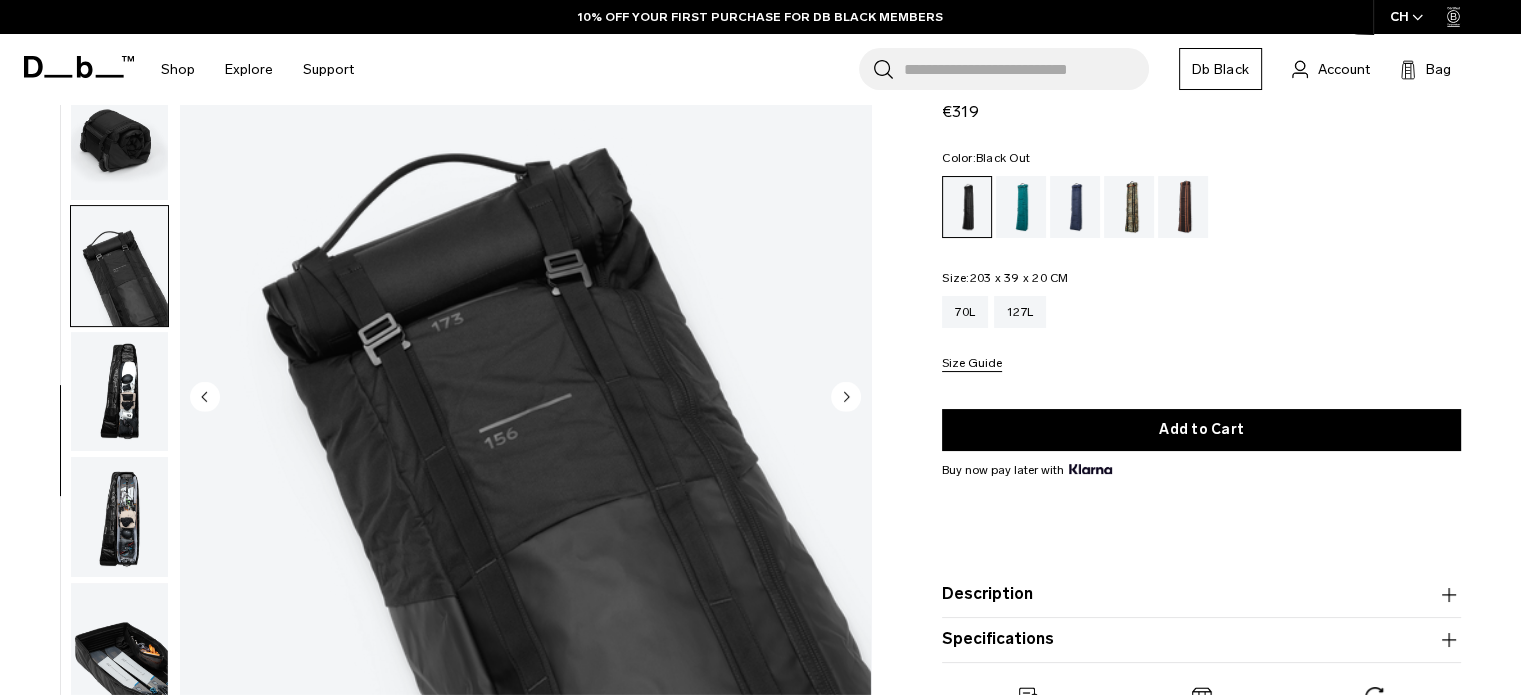 click at bounding box center (119, 517) 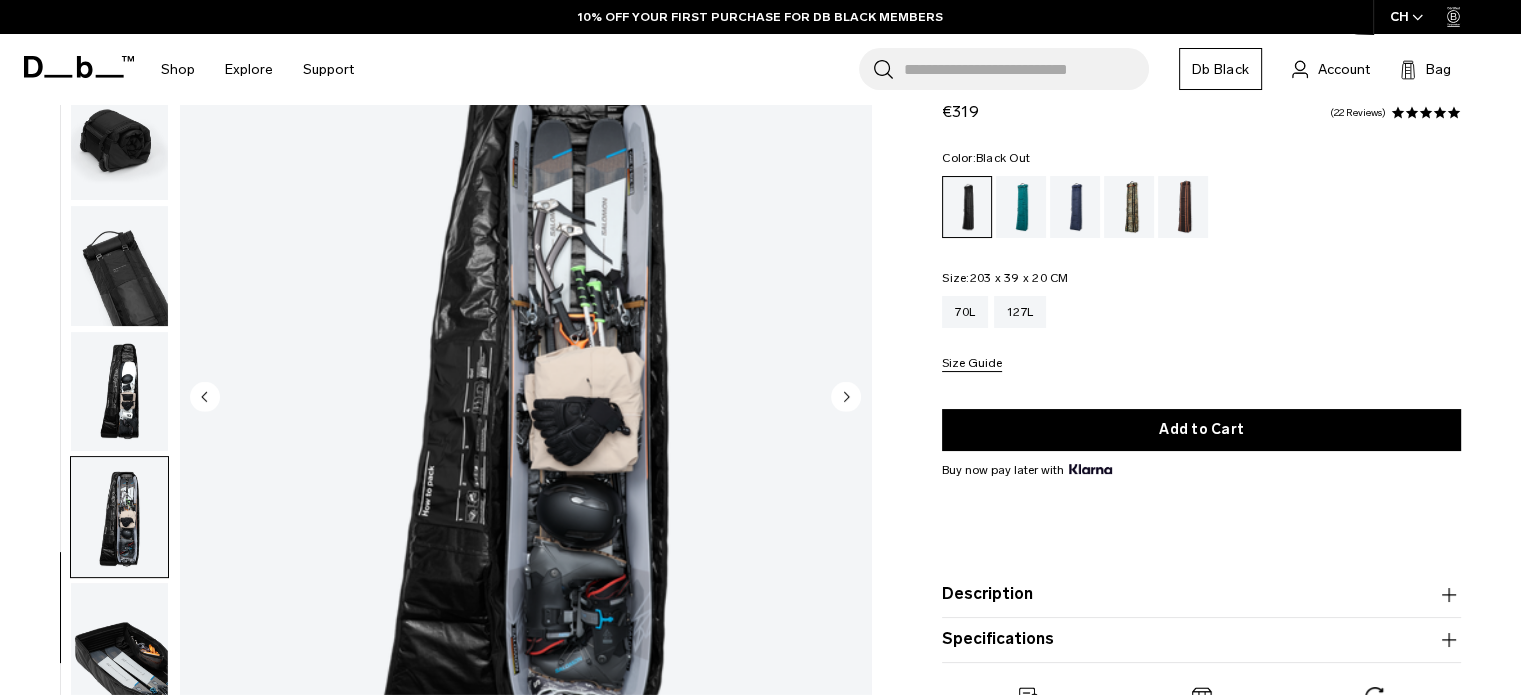 scroll, scrollTop: 391, scrollLeft: 0, axis: vertical 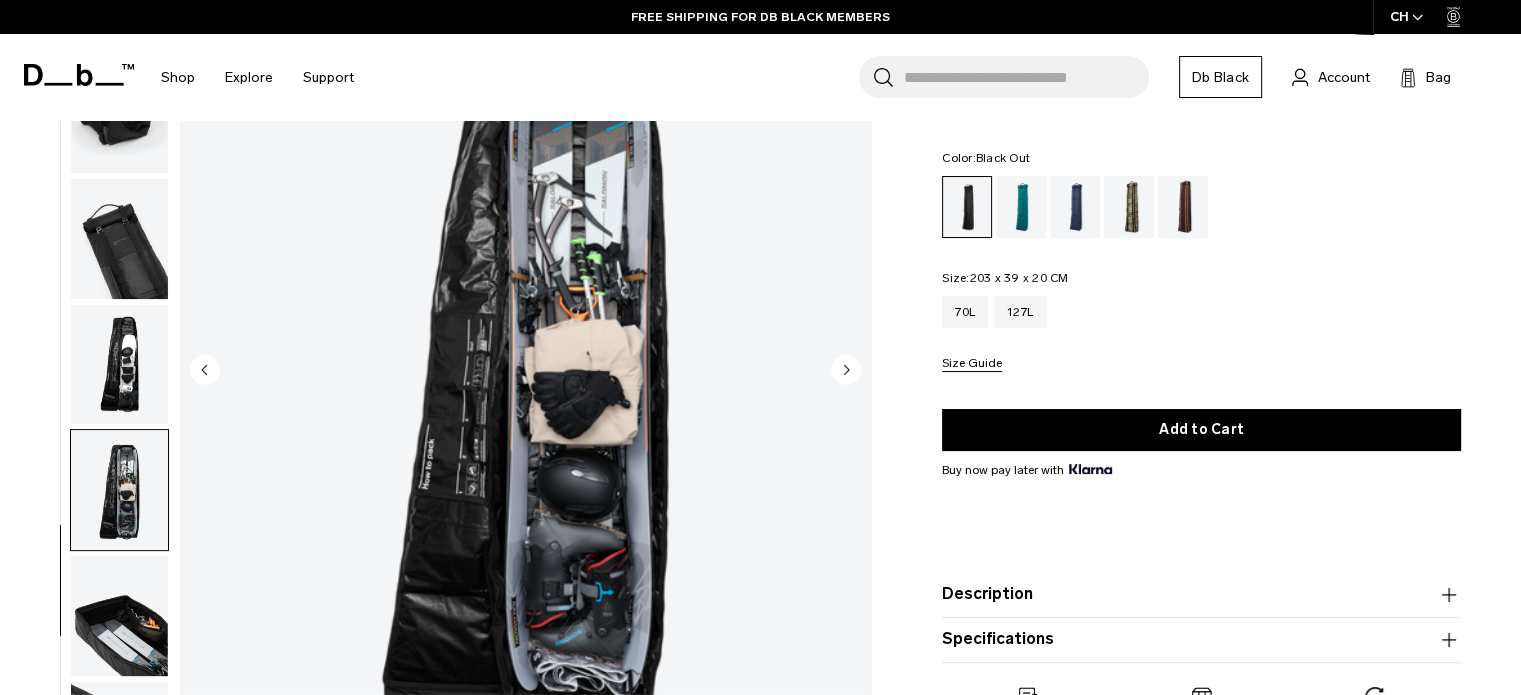 click at bounding box center (119, 490) 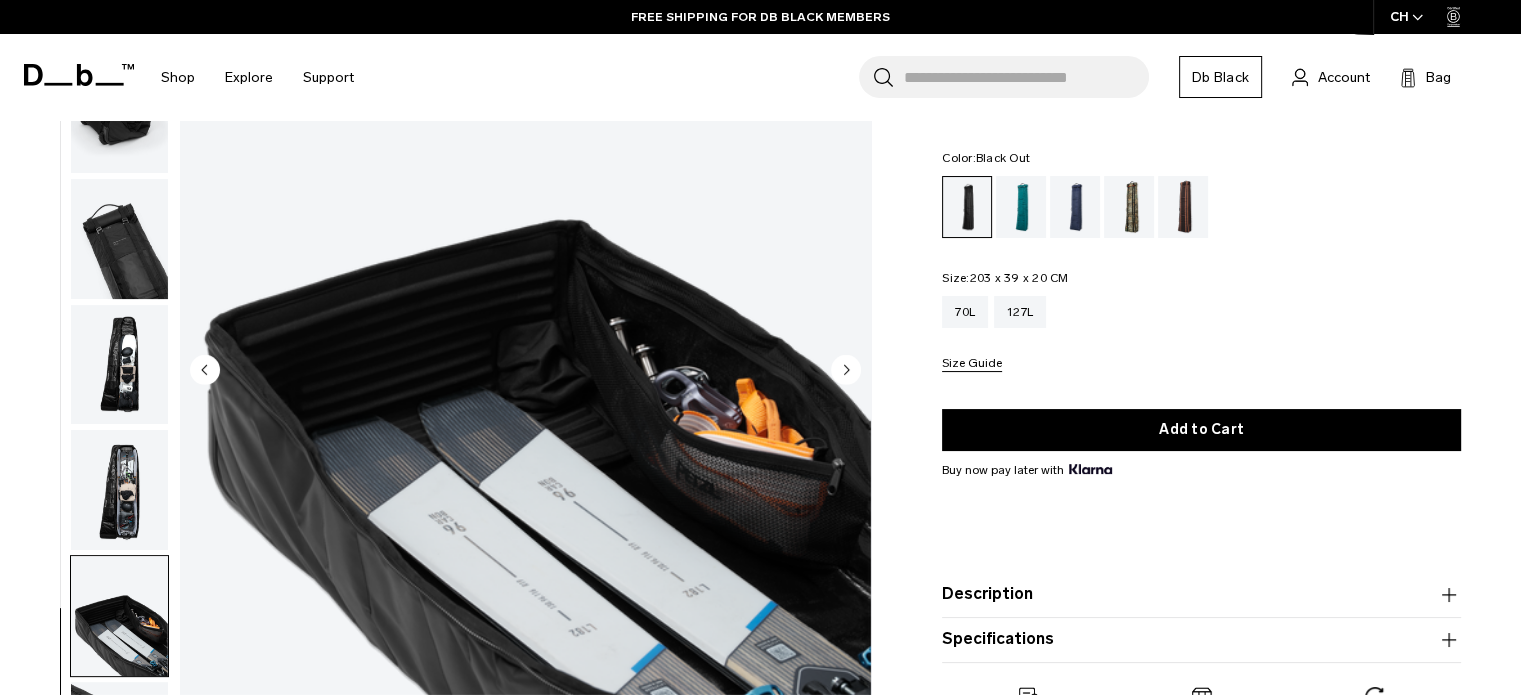 scroll, scrollTop: 391, scrollLeft: 0, axis: vertical 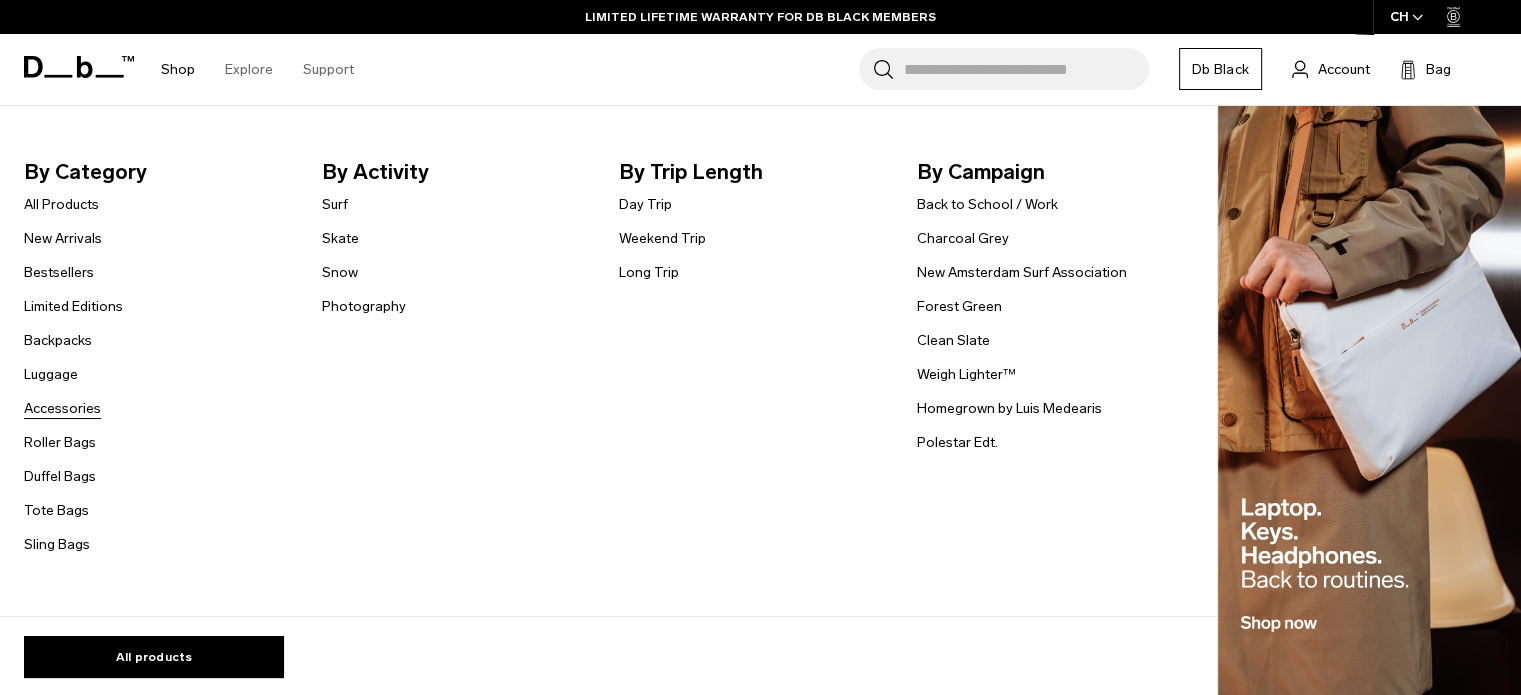 click on "Accessories" at bounding box center [62, 408] 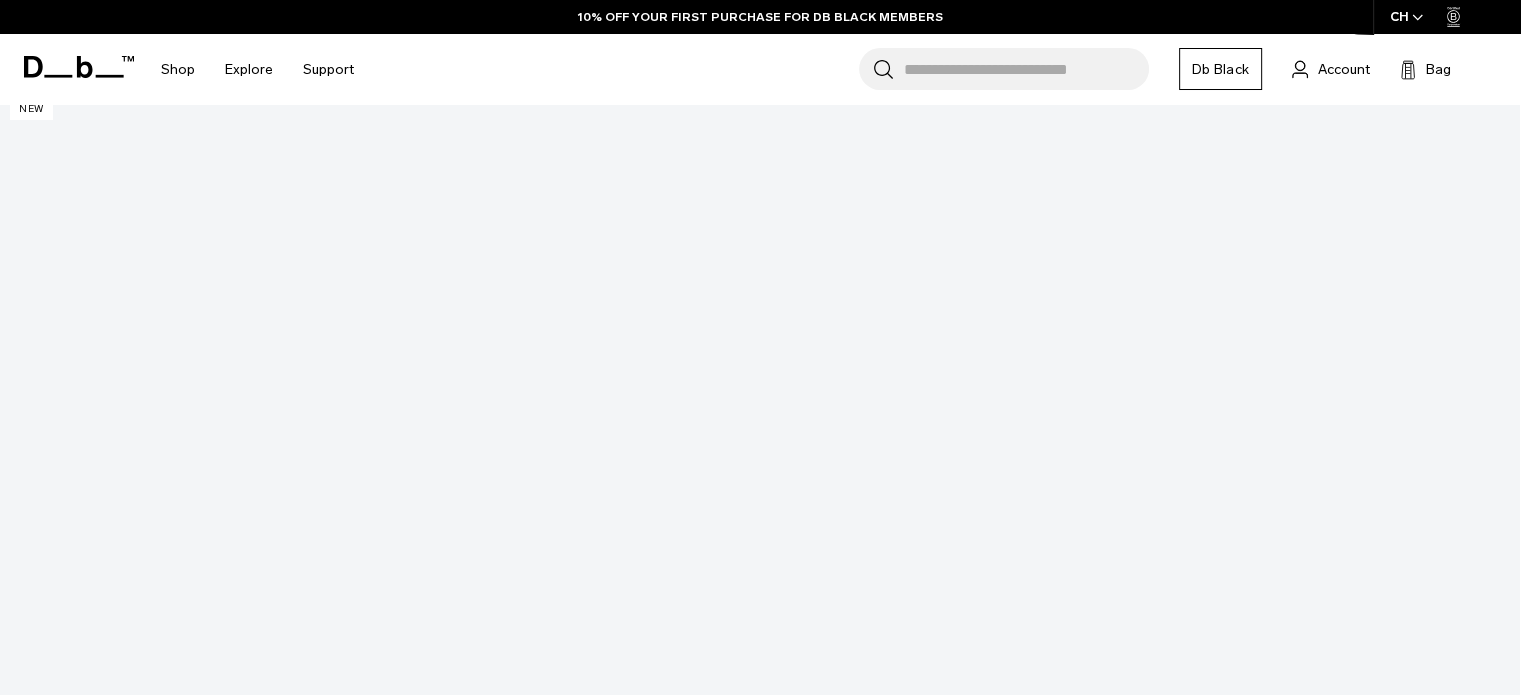 scroll, scrollTop: 424, scrollLeft: 0, axis: vertical 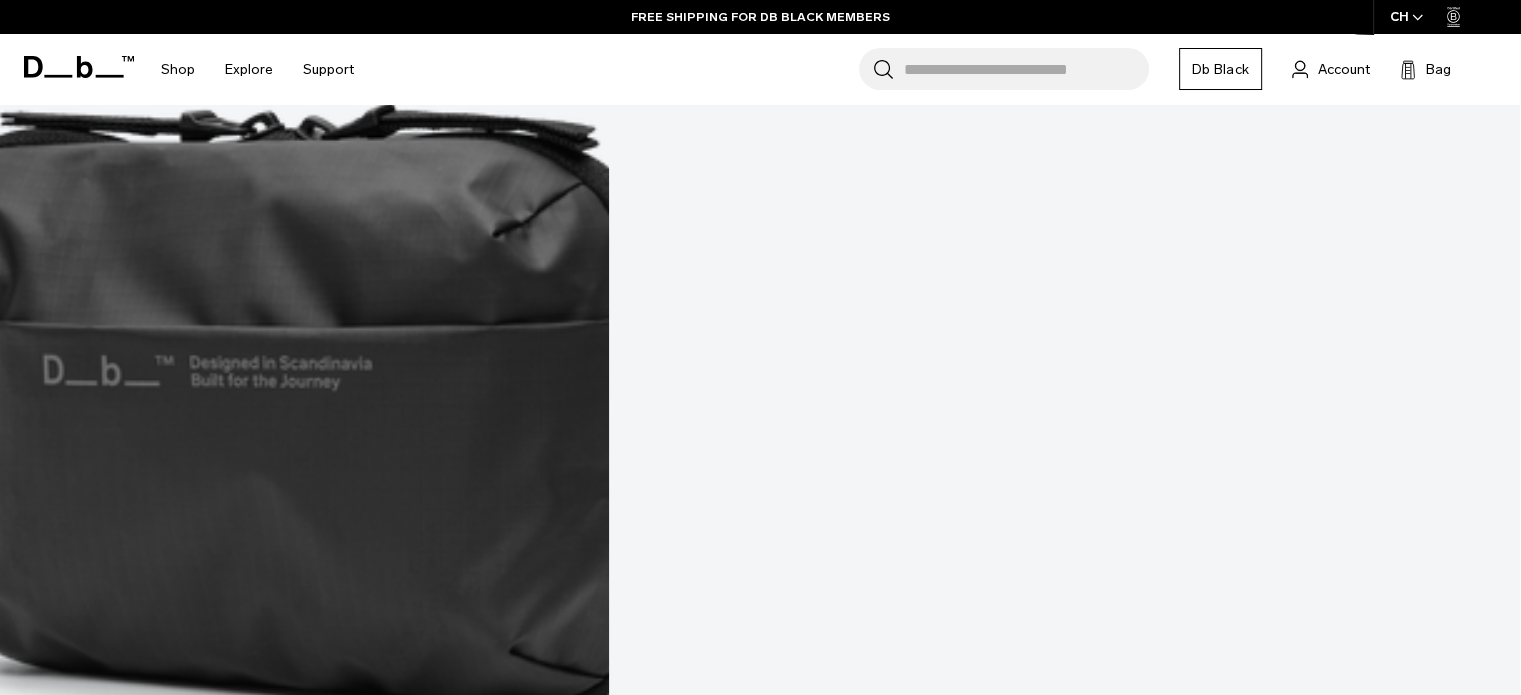 click at bounding box center [760, 11316] 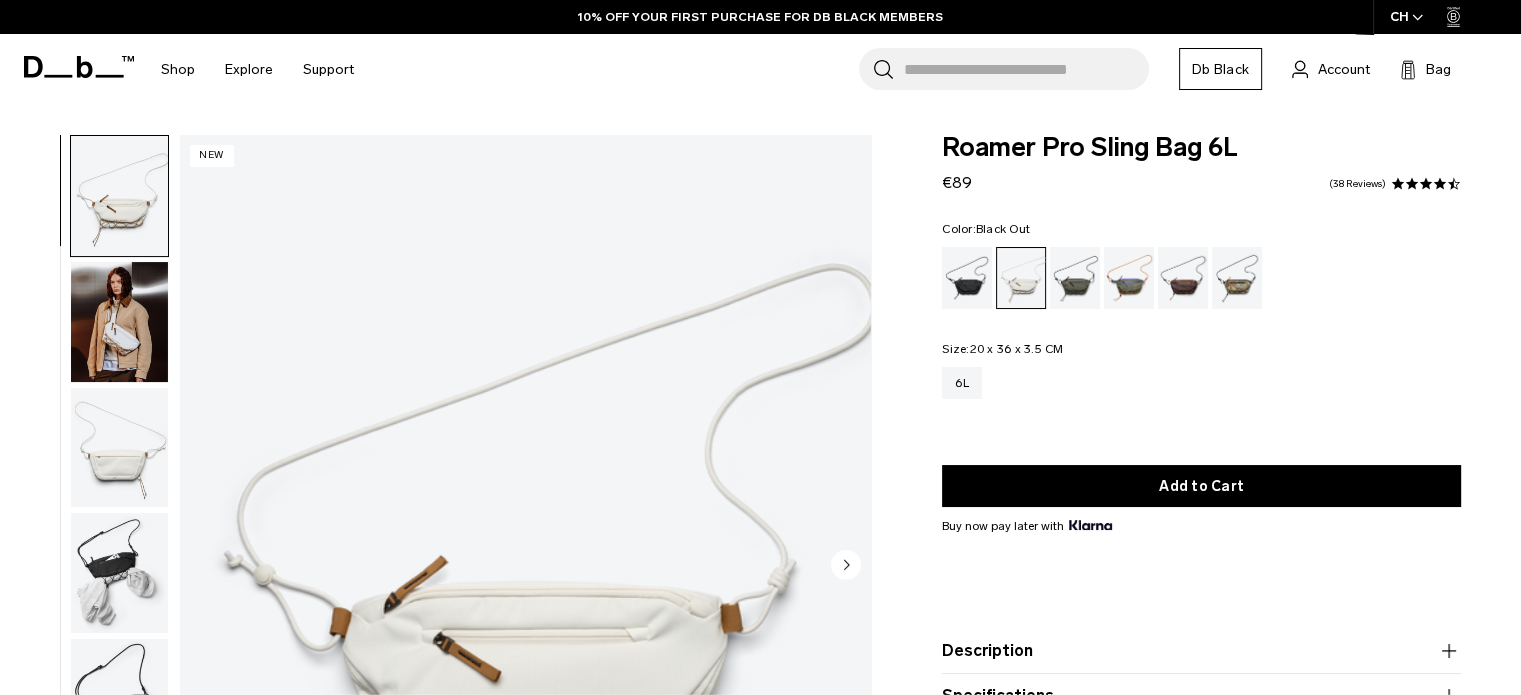 drag, startPoint x: 0, startPoint y: 0, endPoint x: 962, endPoint y: 275, distance: 1000.53436 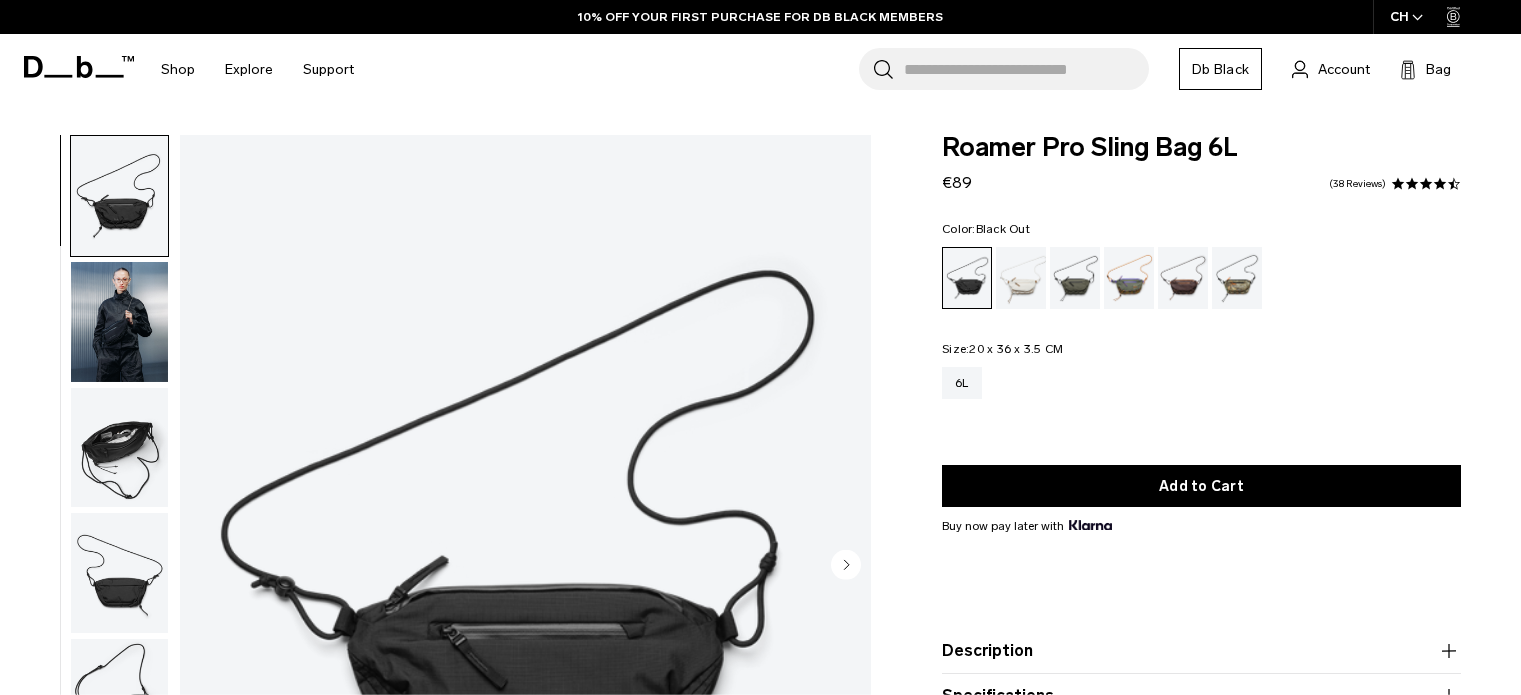 click at bounding box center (119, 448) 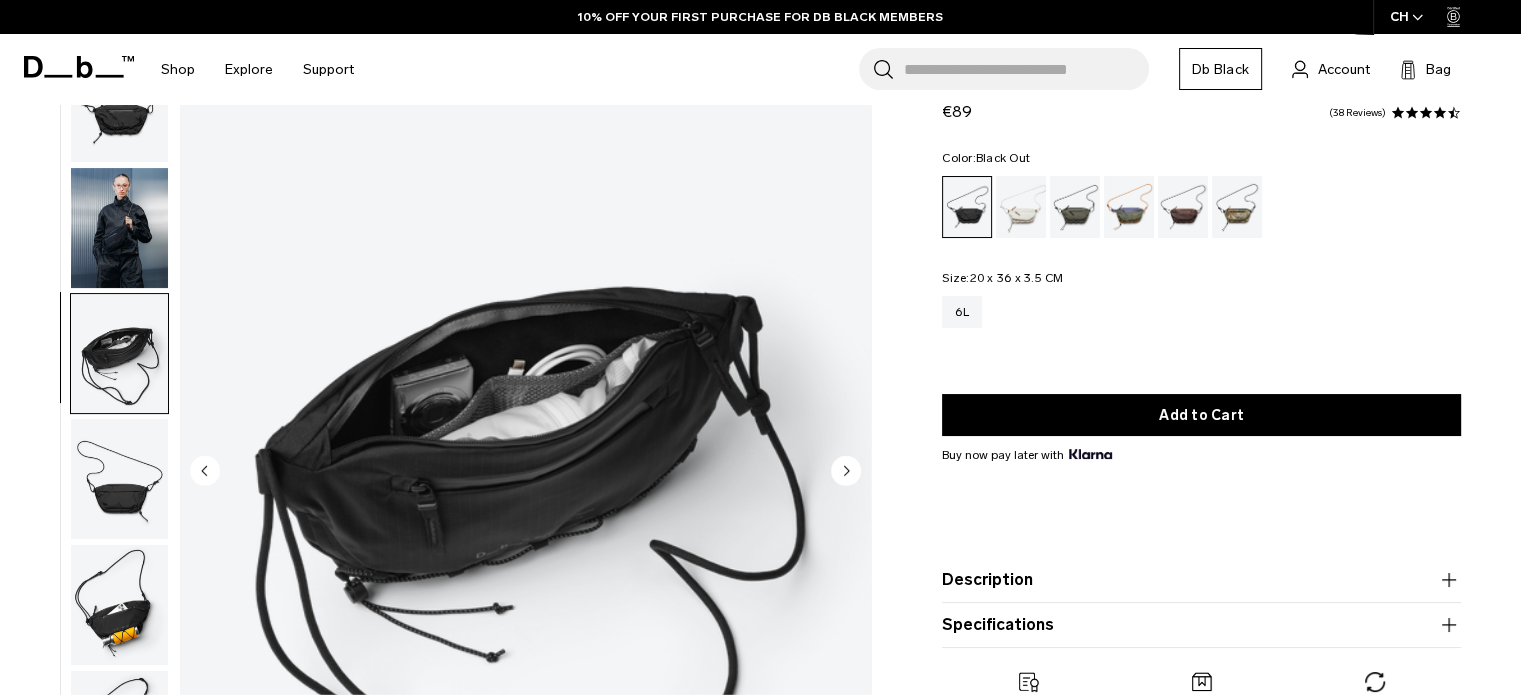 scroll, scrollTop: 14, scrollLeft: 0, axis: vertical 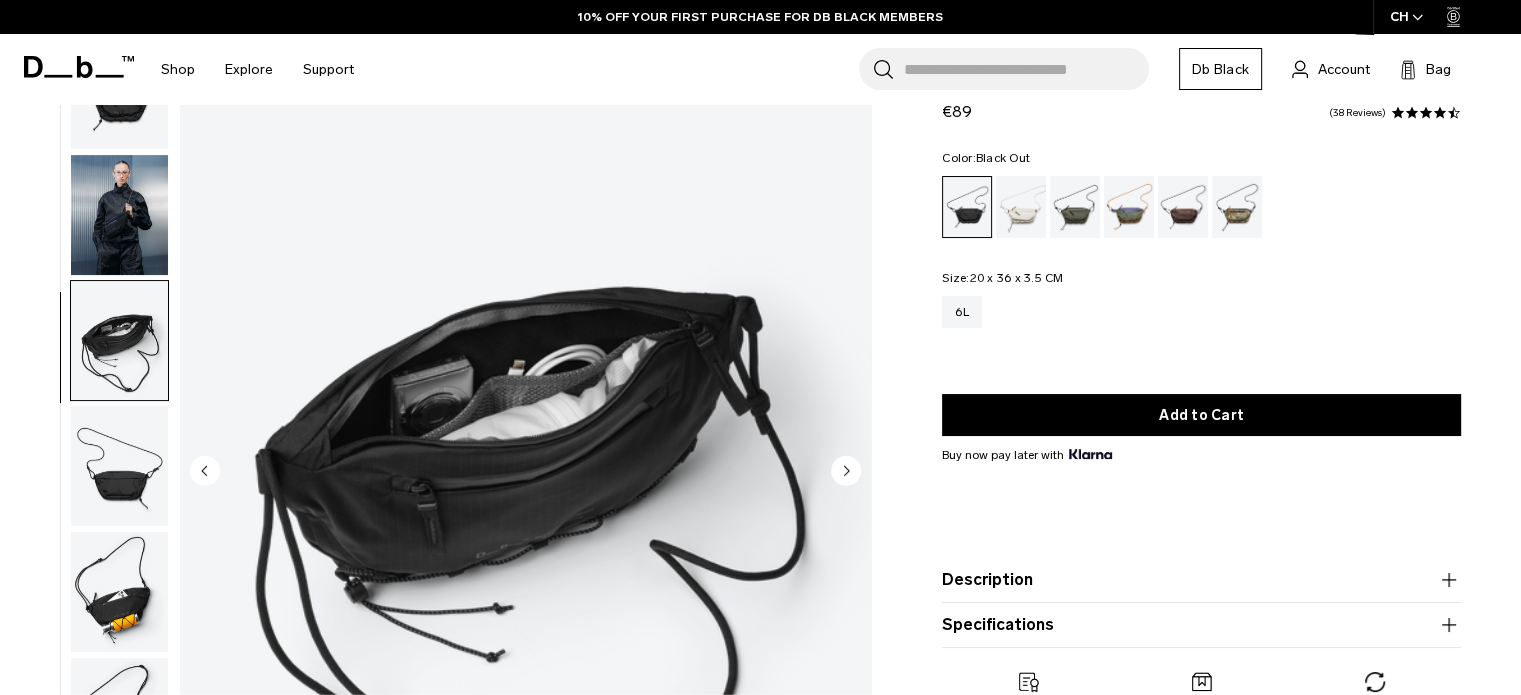 click at bounding box center [119, 466] 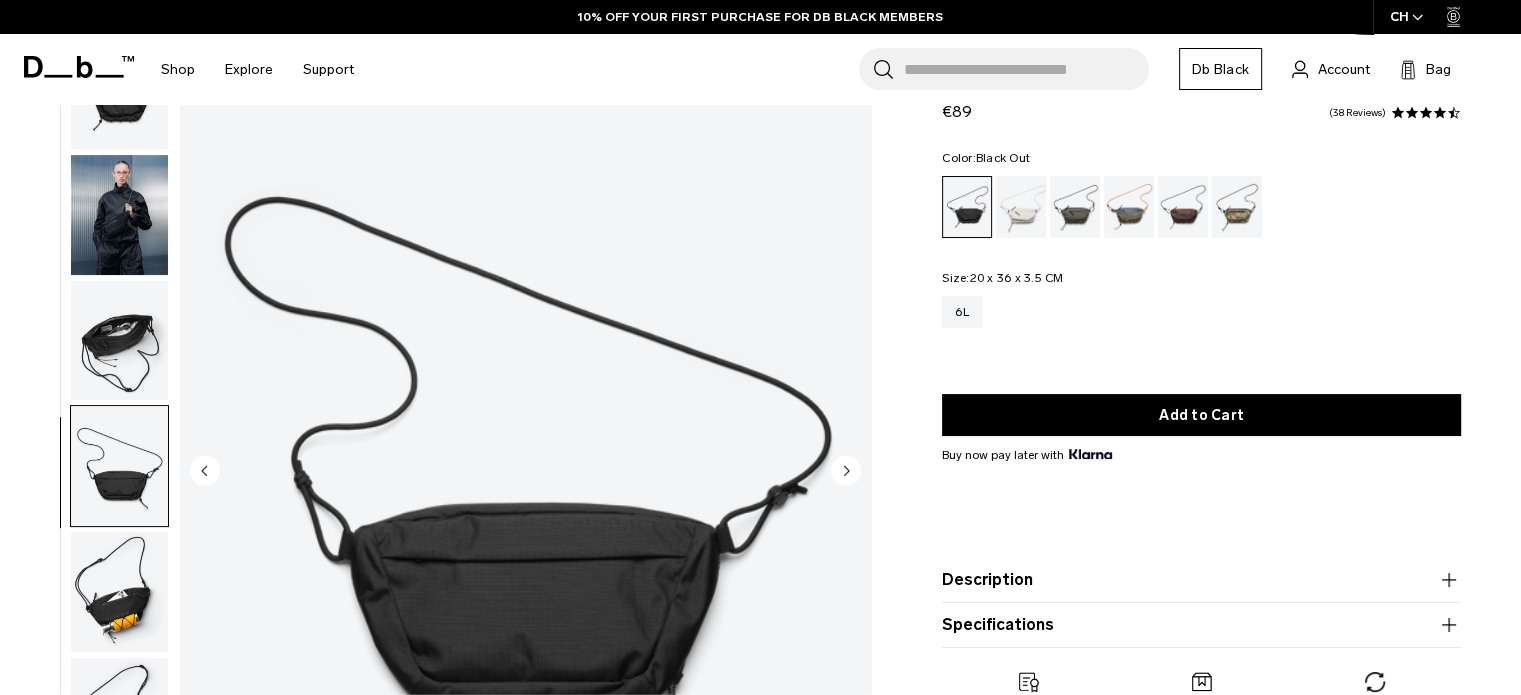 scroll, scrollTop: 13, scrollLeft: 0, axis: vertical 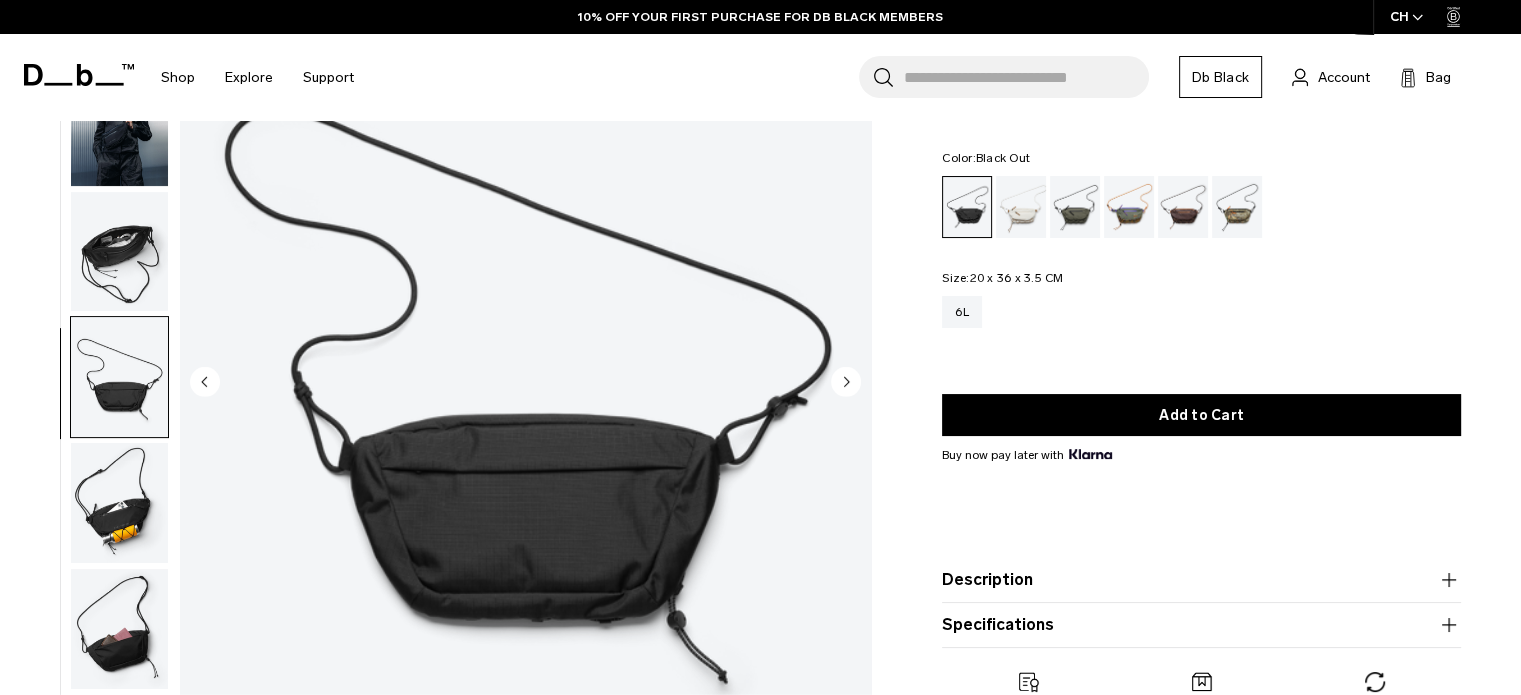 click at bounding box center (119, 503) 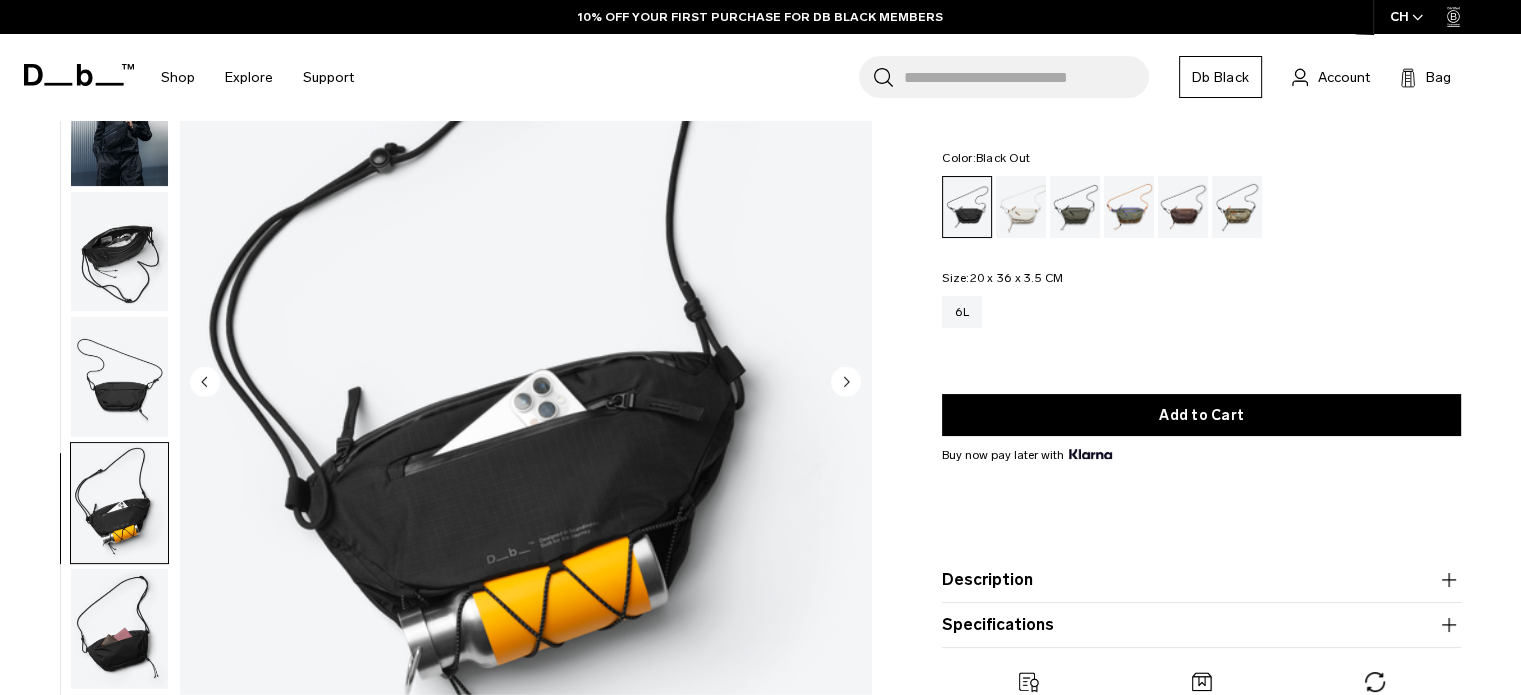 scroll, scrollTop: 14, scrollLeft: 0, axis: vertical 